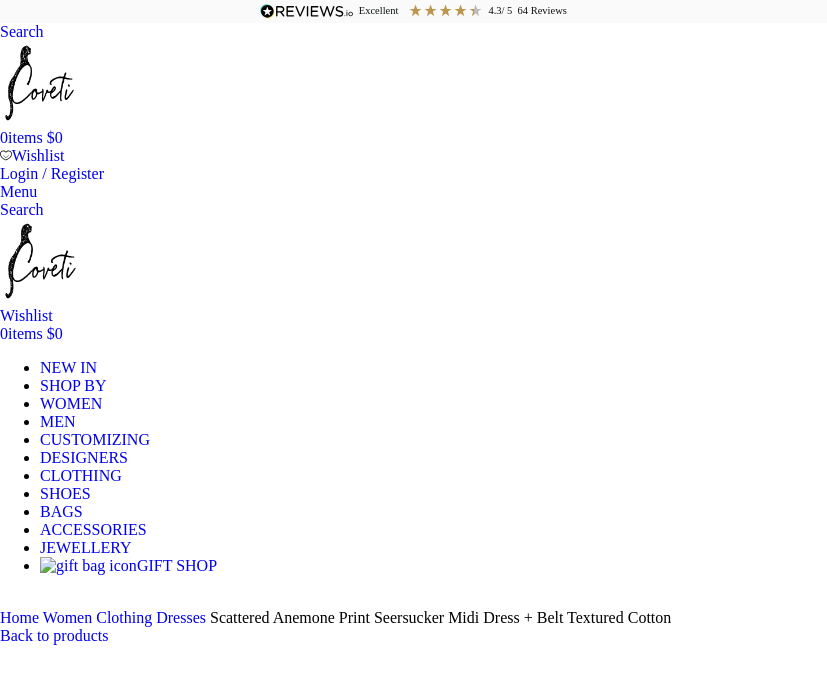 scroll, scrollTop: 200, scrollLeft: 0, axis: vertical 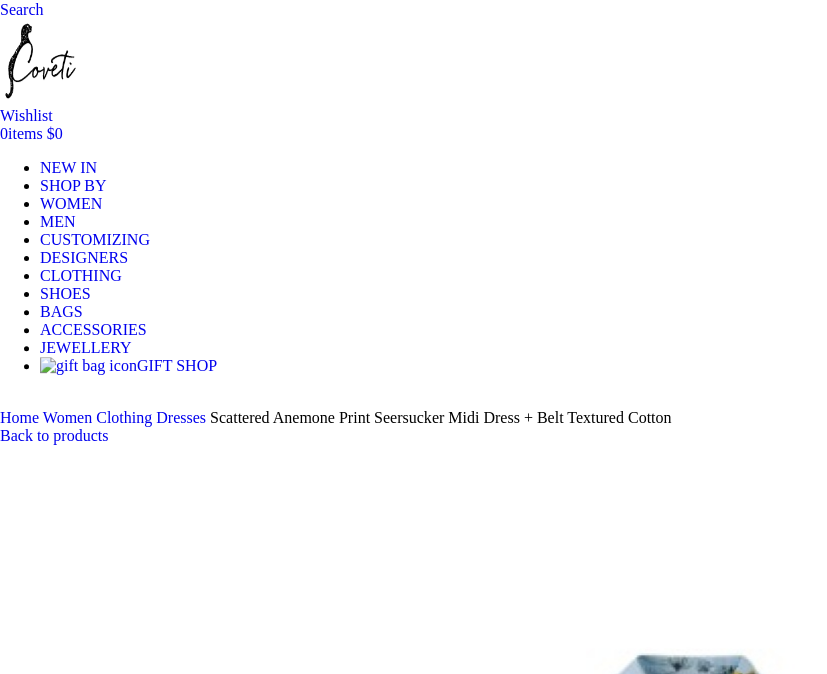 click on "Choose an option 4UK 6UK 8 UK 10 UK 12 UK 14 UK 16 UK" at bounding box center (108, 13984) 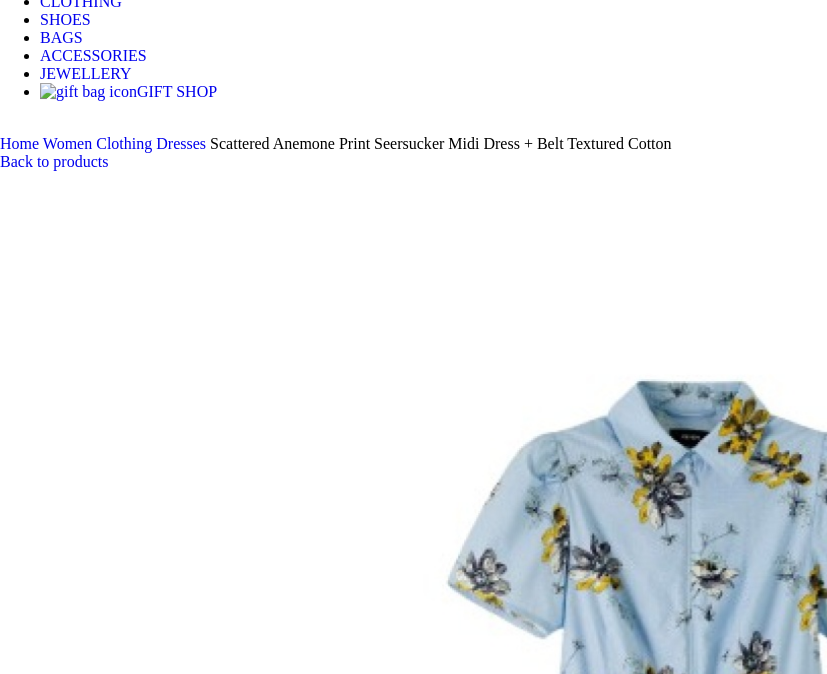 scroll, scrollTop: 800, scrollLeft: 0, axis: vertical 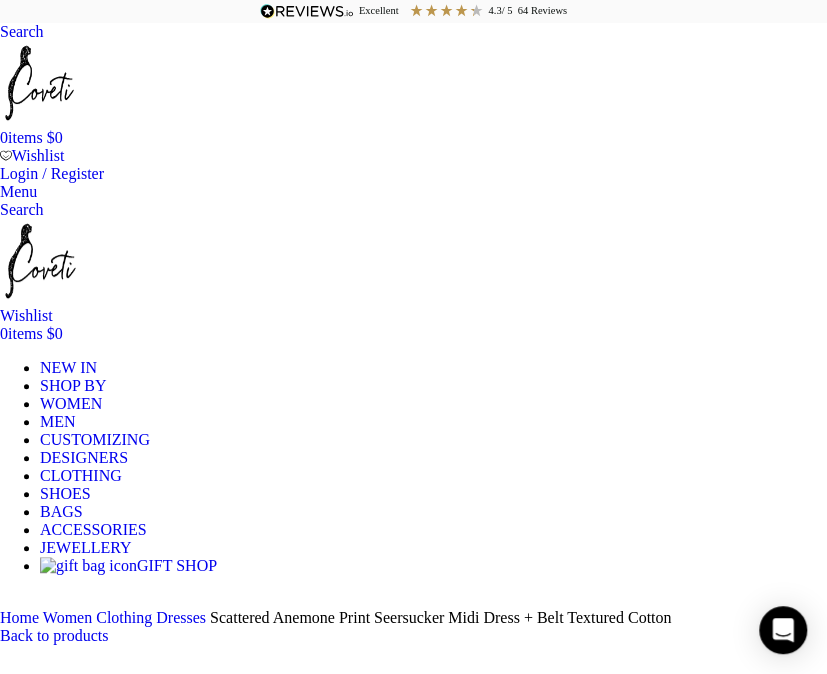 click at bounding box center (40, 261) 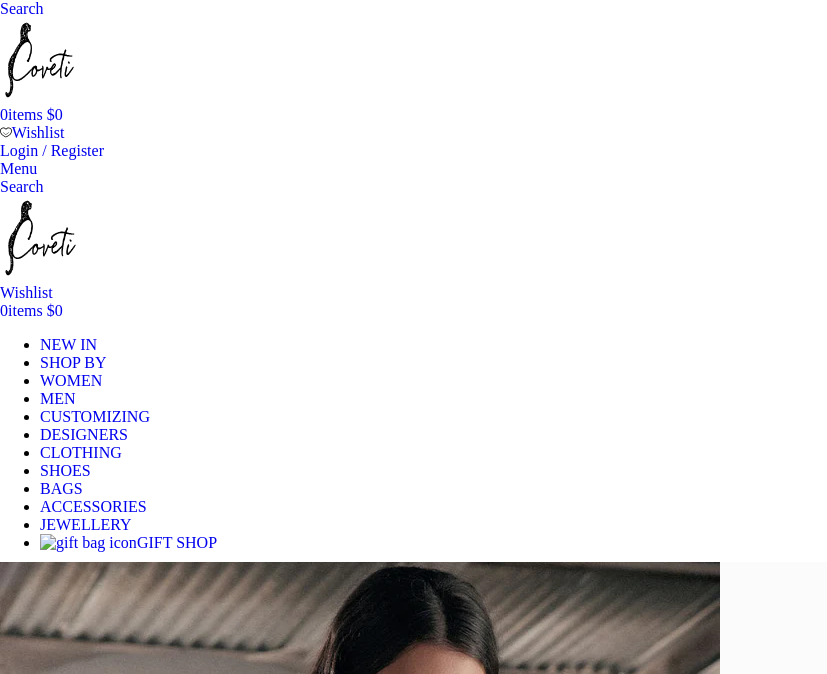 scroll, scrollTop: 0, scrollLeft: 0, axis: both 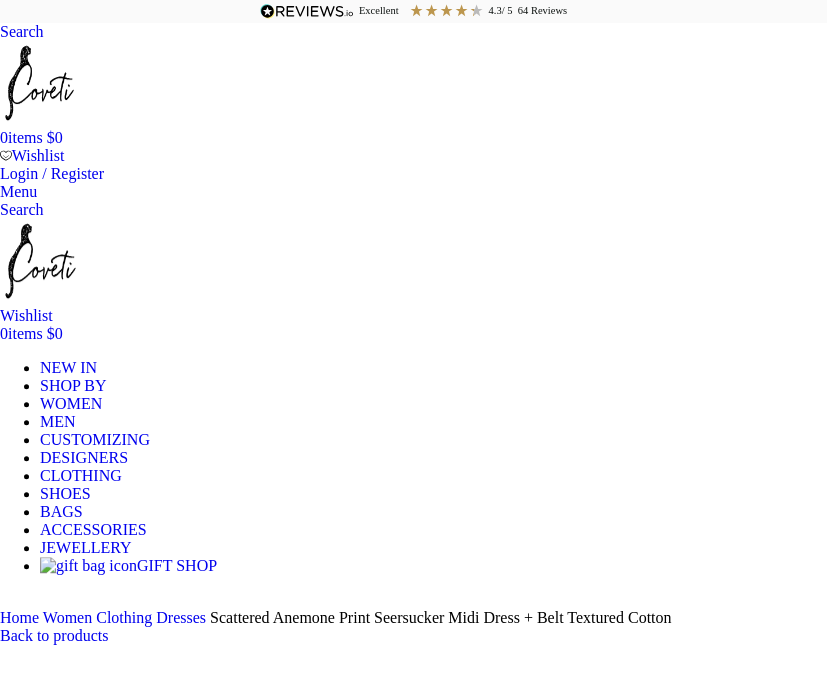 click on "Add to cart" at bounding box center (50, 14225) 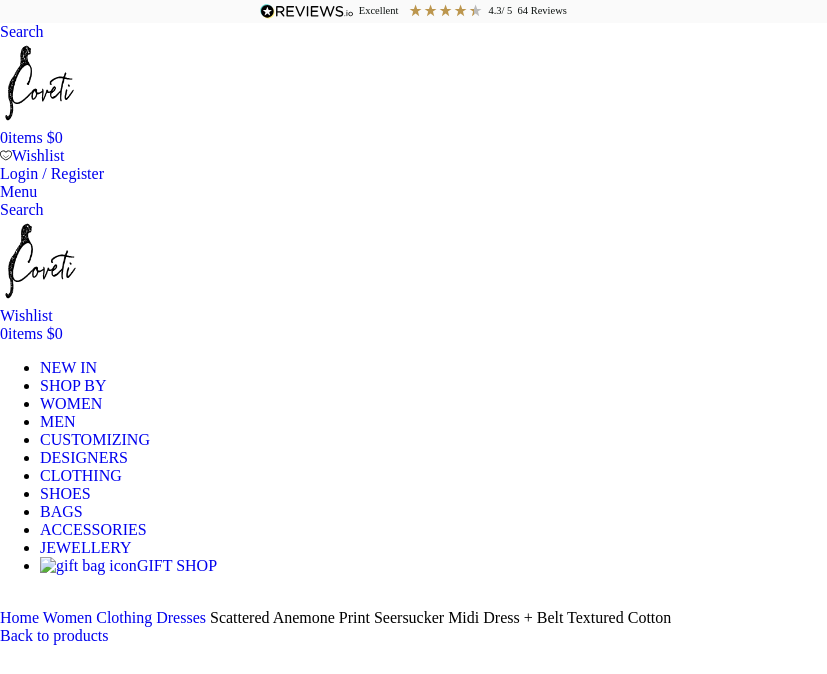 scroll, scrollTop: 0, scrollLeft: 0, axis: both 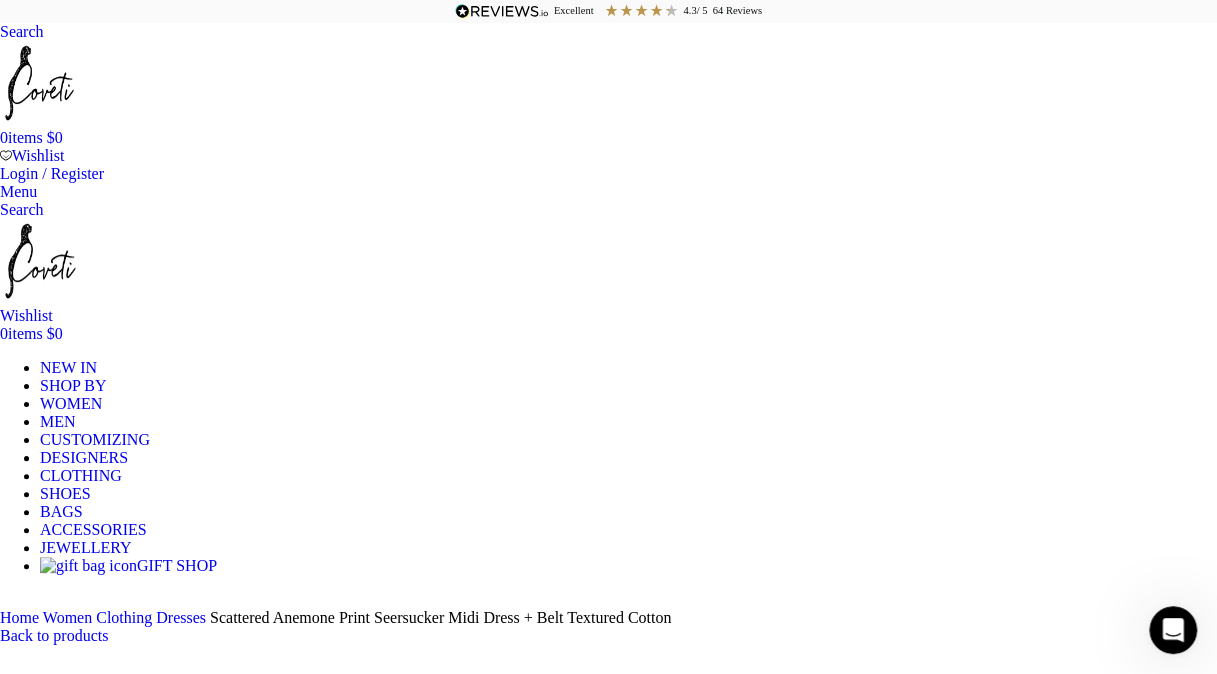 click on "Choose an option 4UK 6UK 8 UK 10 UK 12 UK 14 UK 16 UK" at bounding box center (108, 2180) 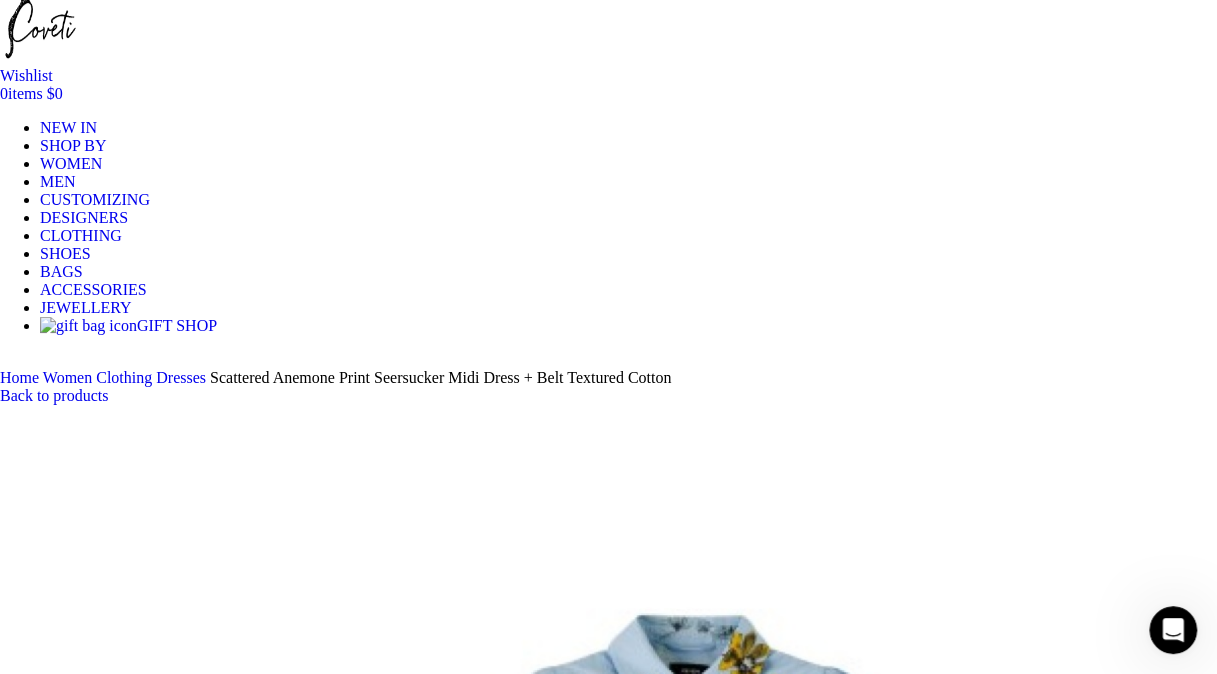 scroll, scrollTop: 252, scrollLeft: 0, axis: vertical 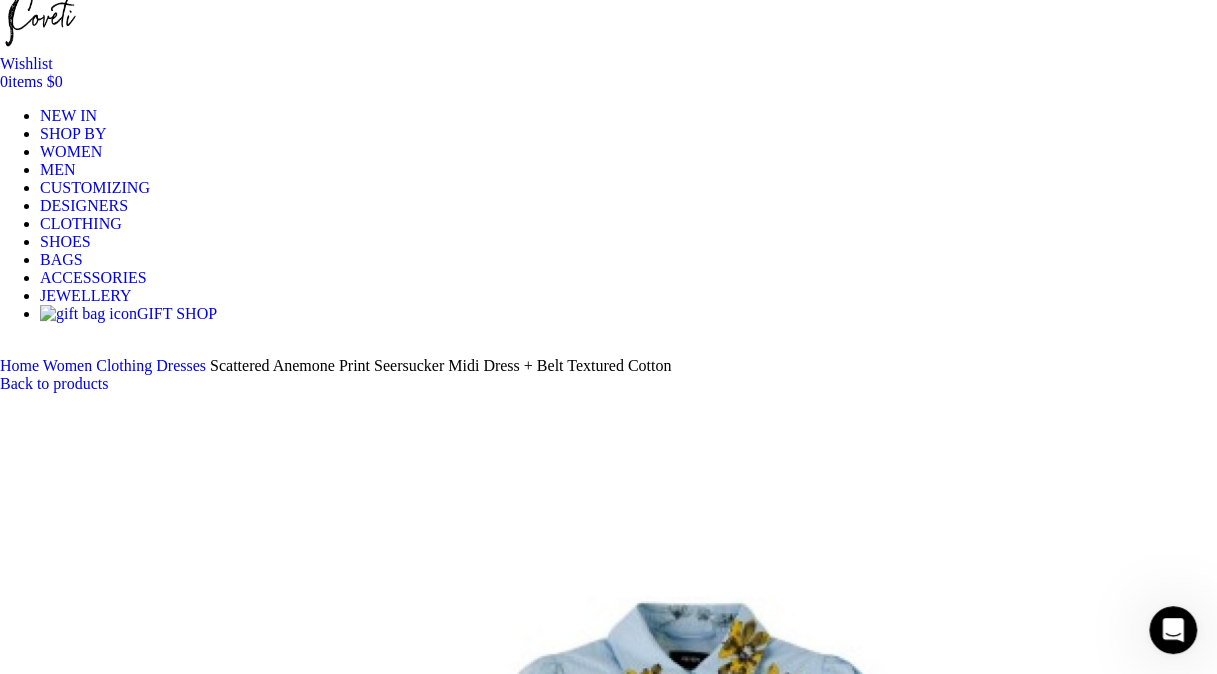 click on "Add to cart" at bounding box center [50, 1969] 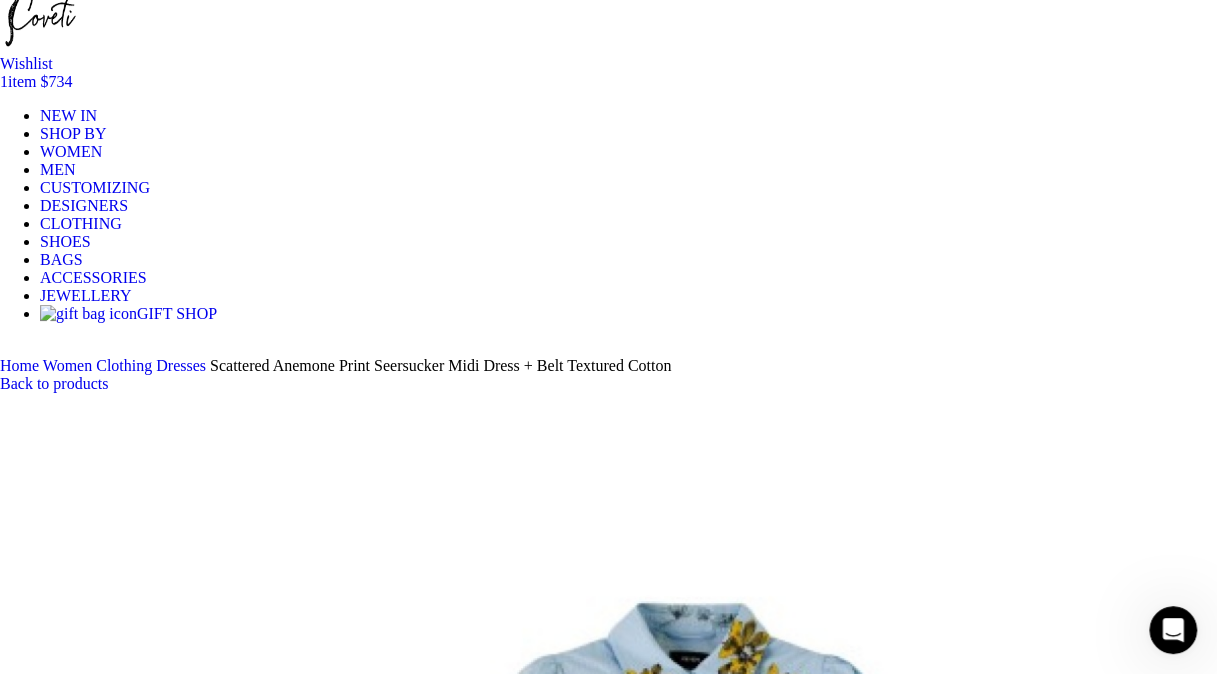 click on "View cart" at bounding box center [31, 13509] 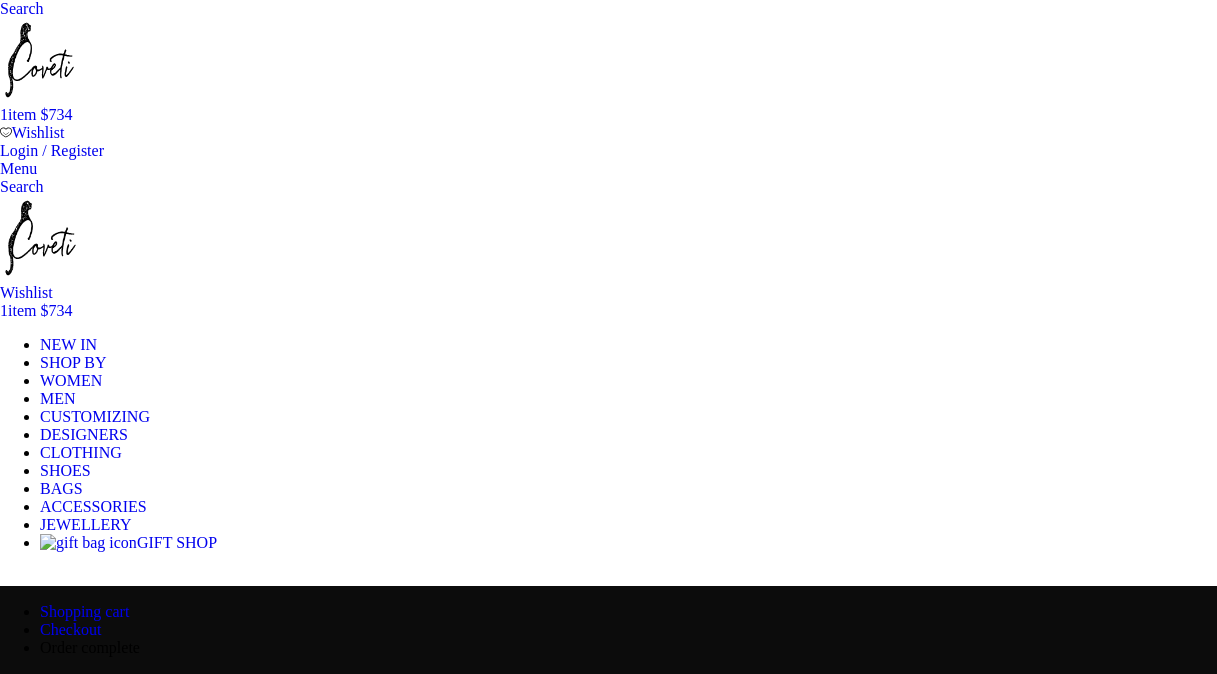 scroll, scrollTop: 0, scrollLeft: 0, axis: both 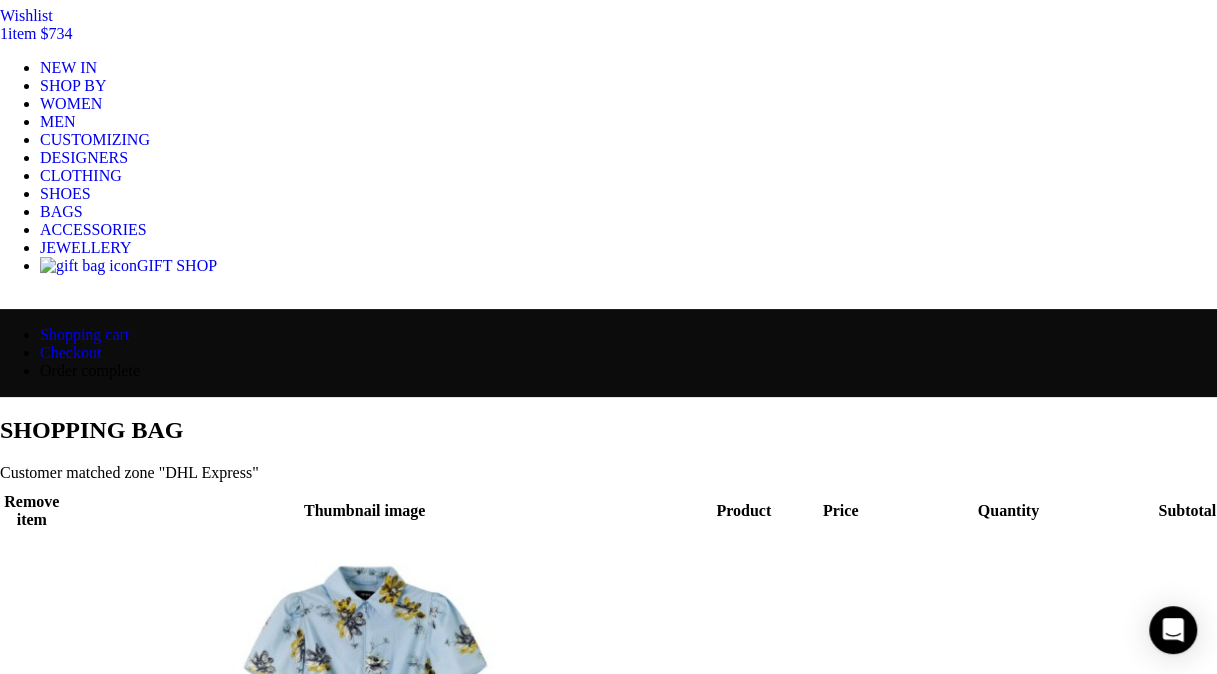 click on "Proceed to checkout" at bounding box center [65, 1397] 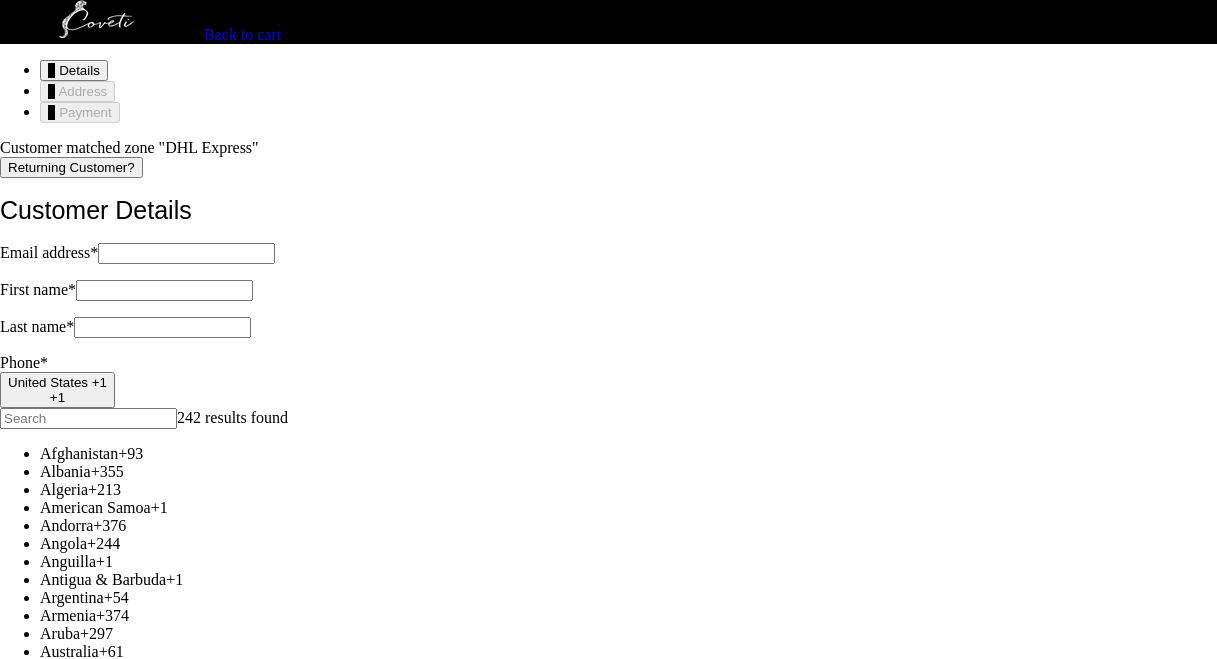 scroll, scrollTop: 0, scrollLeft: 0, axis: both 